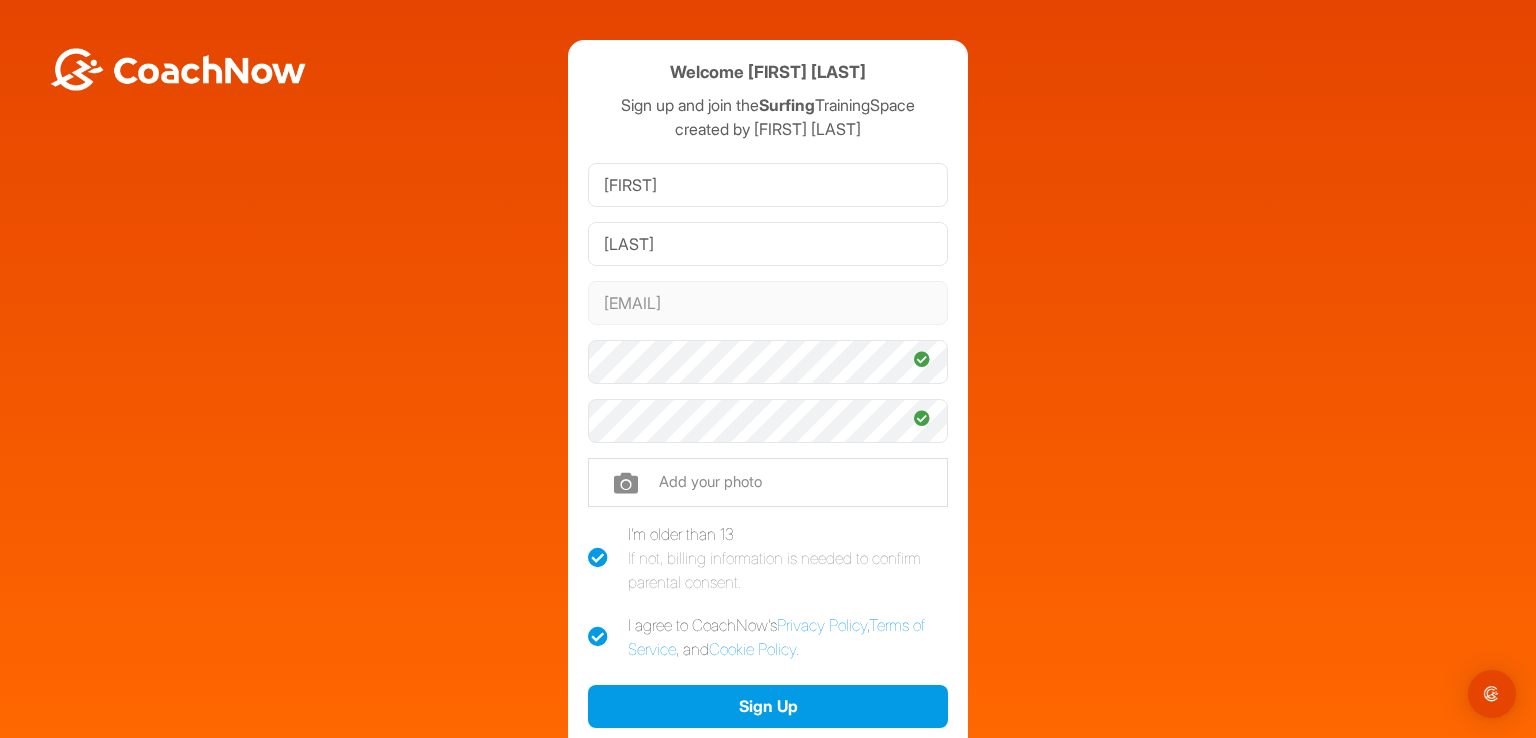 scroll, scrollTop: 0, scrollLeft: 0, axis: both 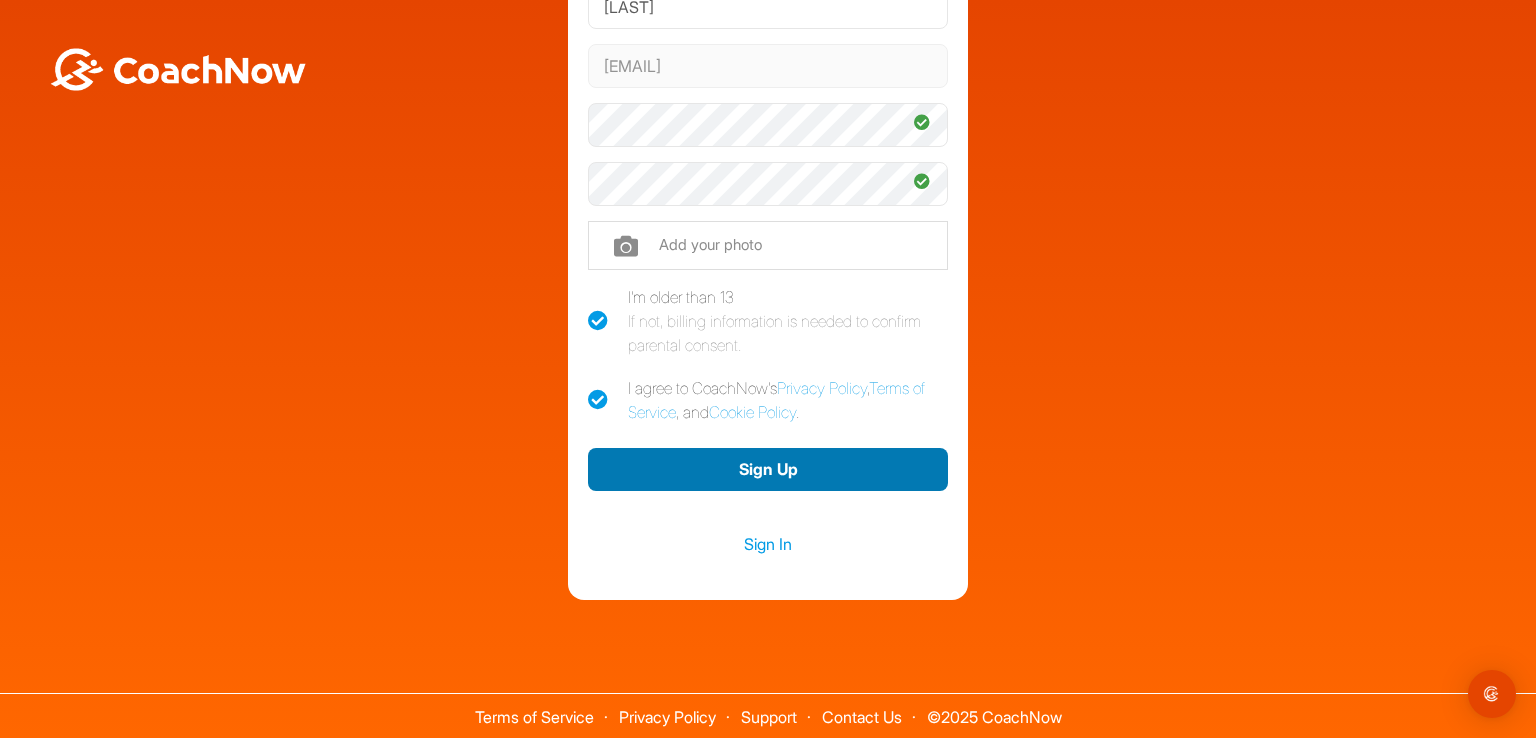 click on "Sign Up" at bounding box center (768, 469) 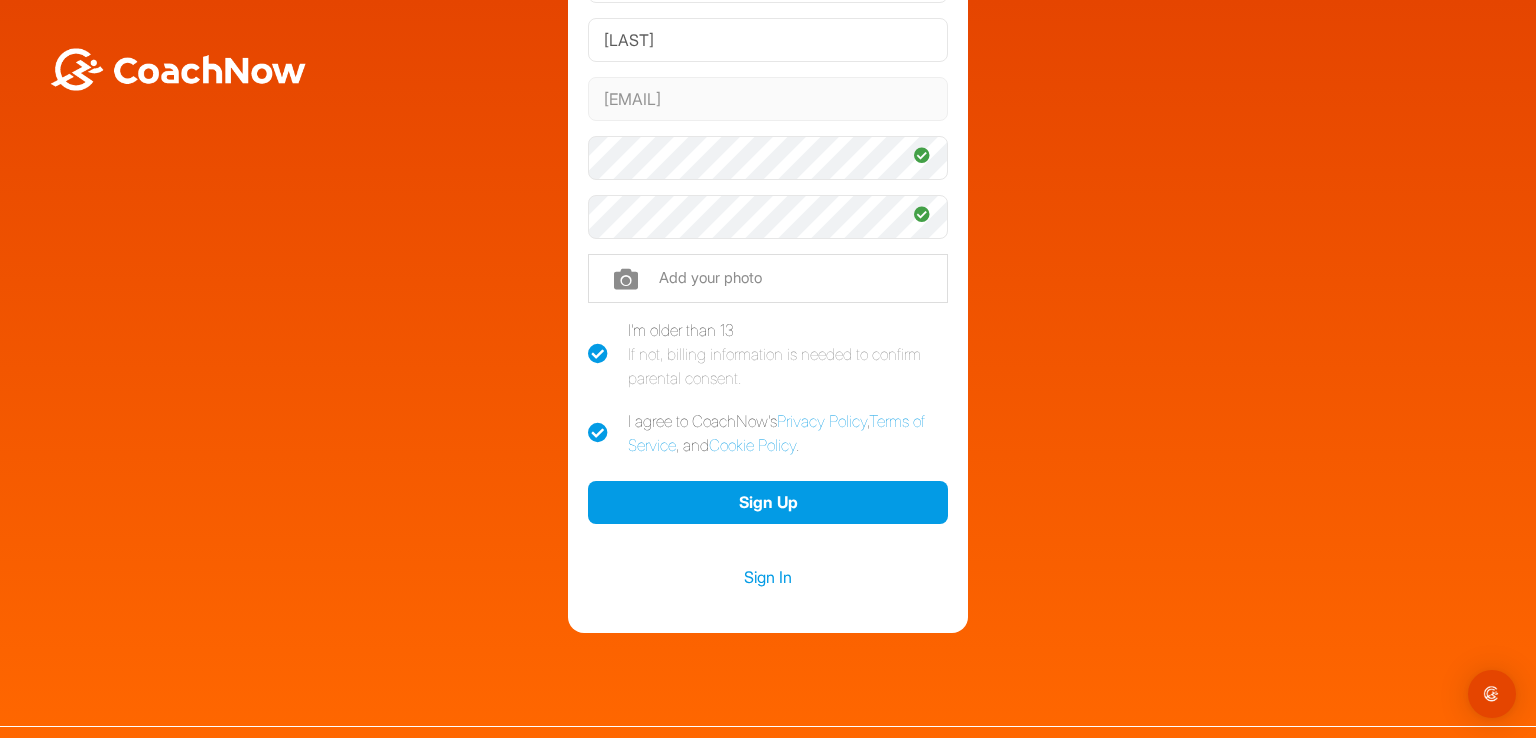 scroll, scrollTop: 237, scrollLeft: 0, axis: vertical 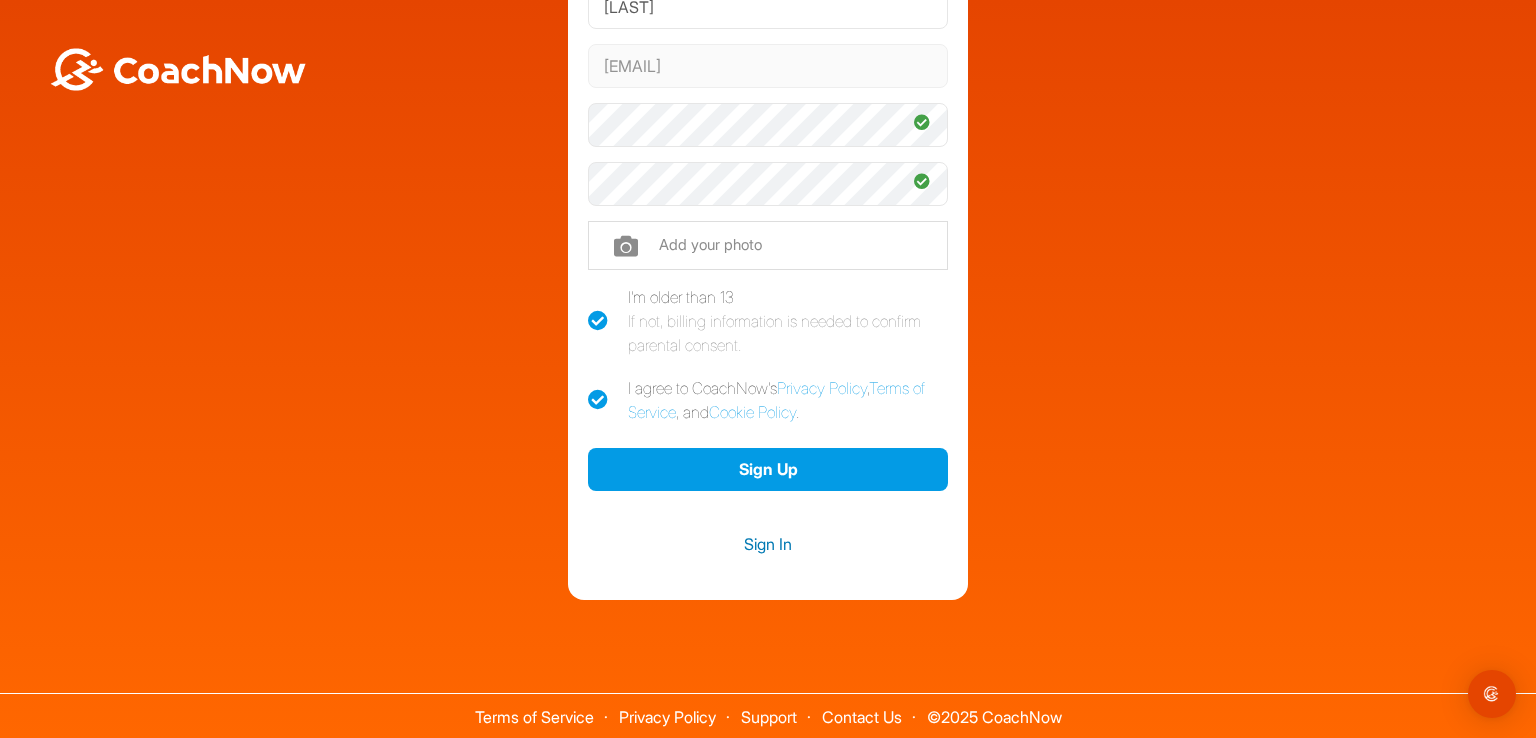 click on "Sign In" at bounding box center (768, 544) 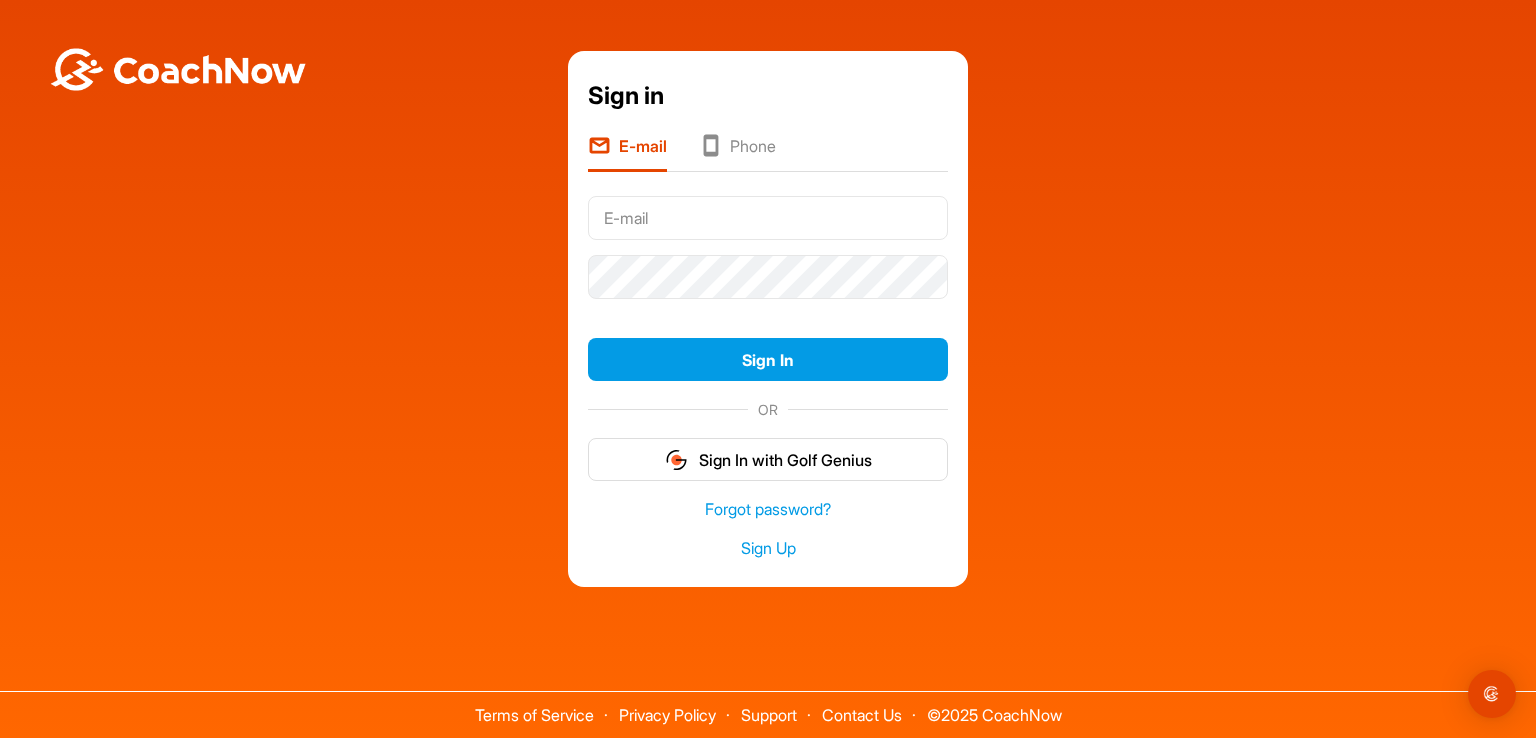 type on "Sanchez" 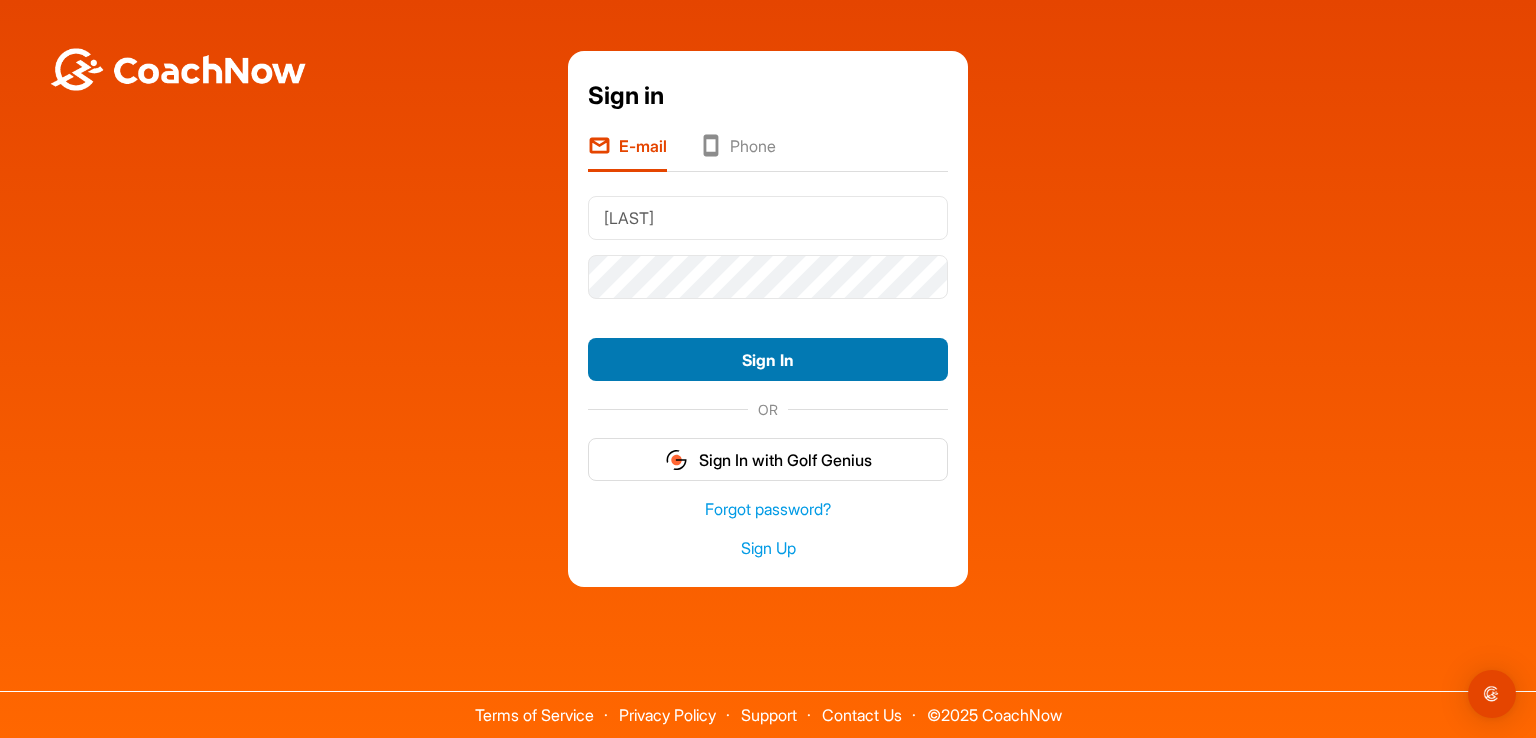 click on "Sign In" at bounding box center [768, 359] 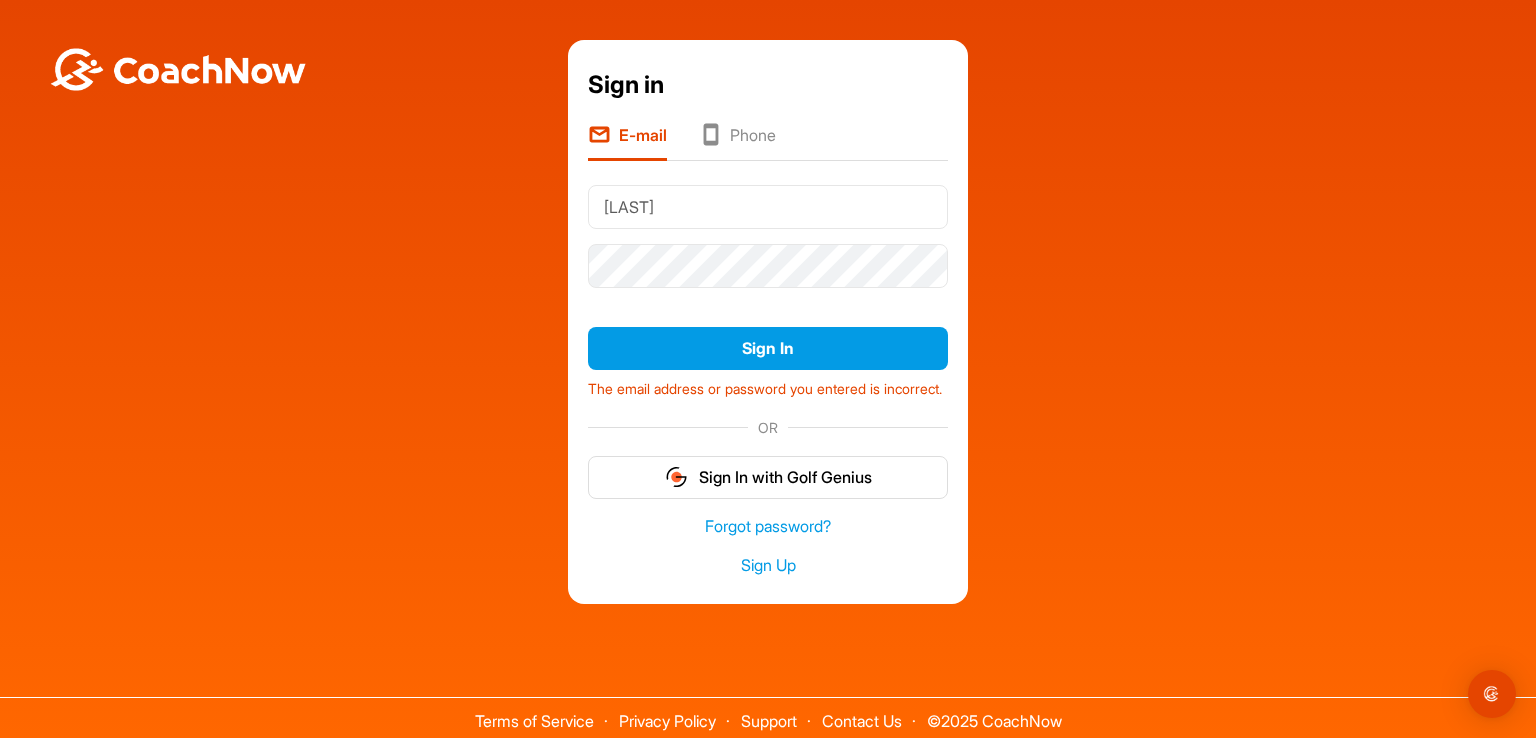 drag, startPoint x: 1071, startPoint y: 338, endPoint x: 1037, endPoint y: 319, distance: 38.948685 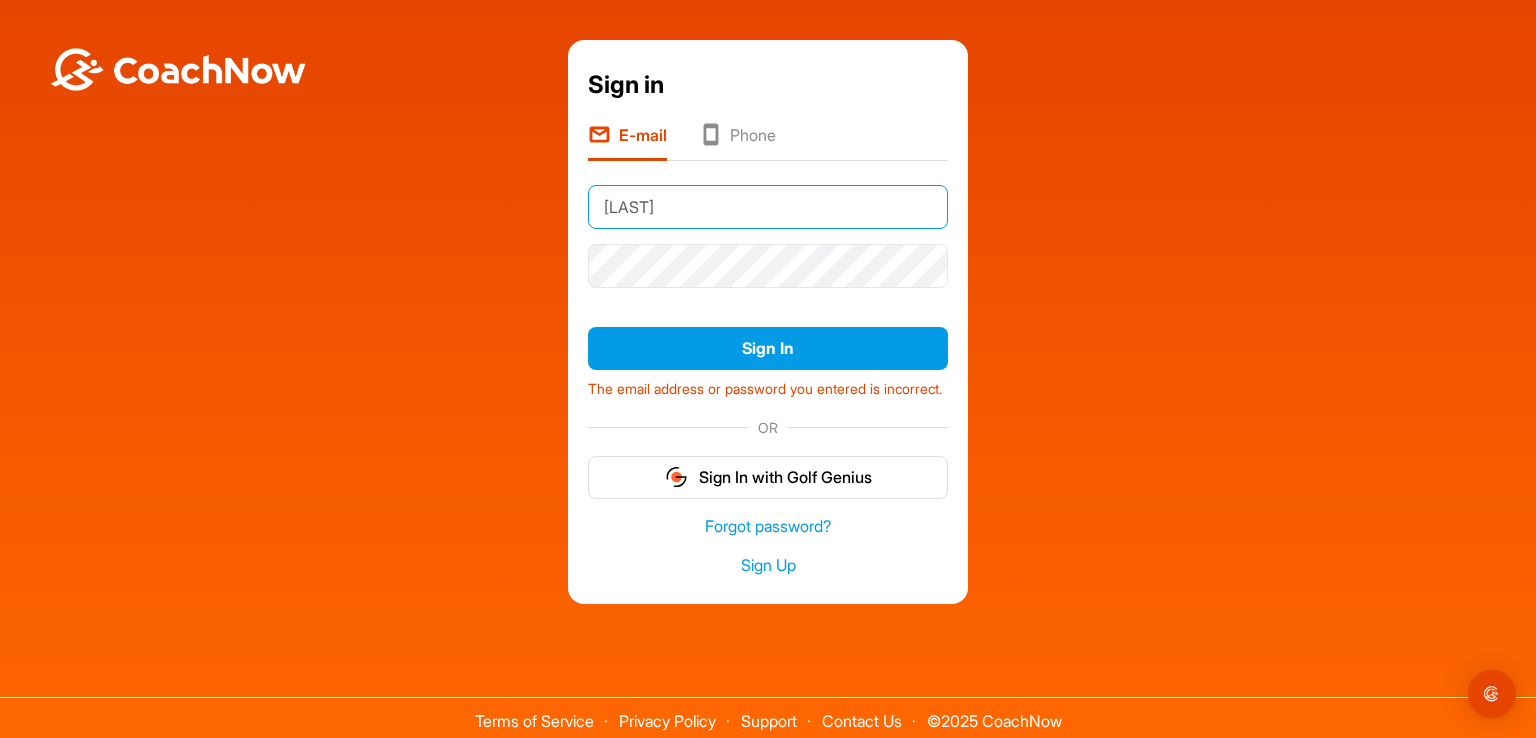 click on "Sanchez" at bounding box center [768, 207] 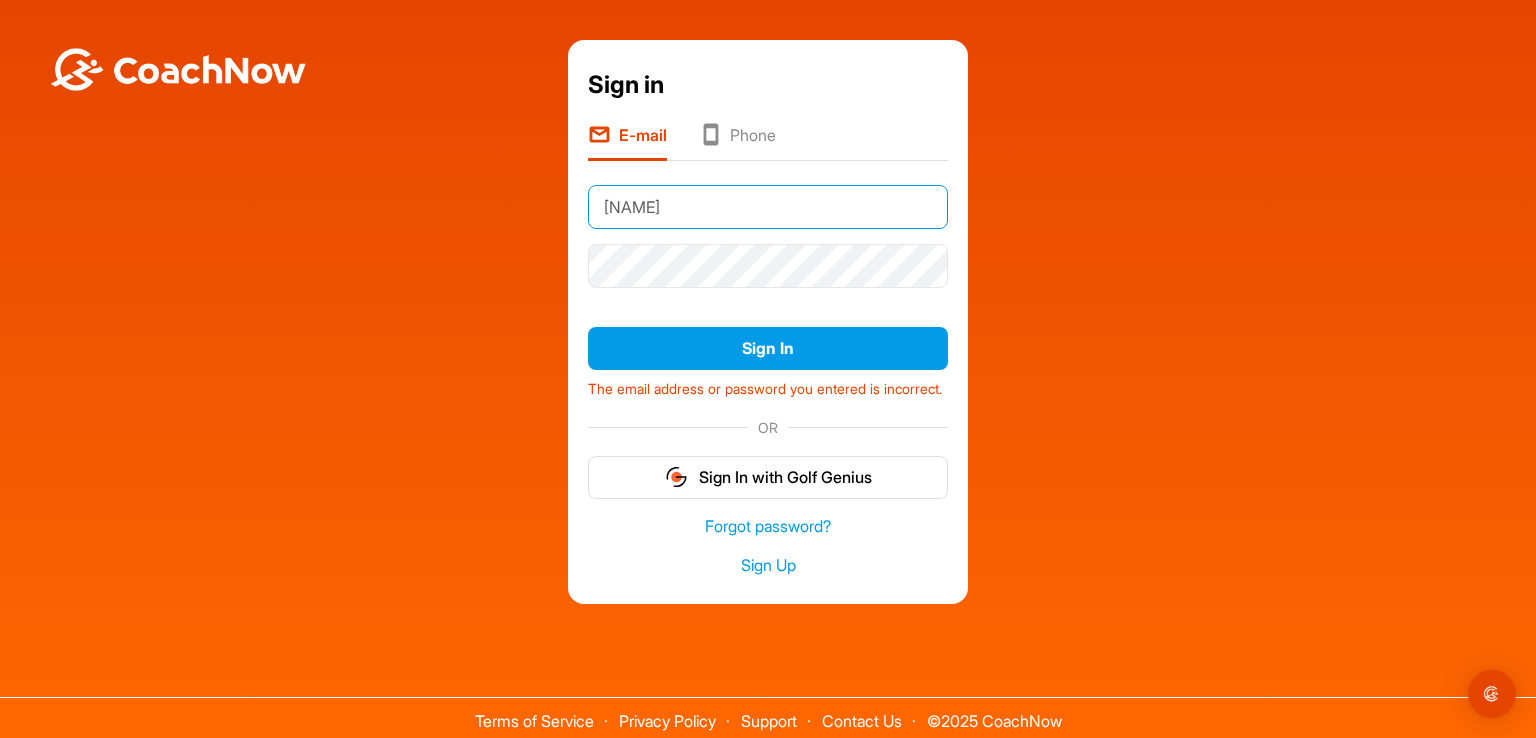 type on "PABLOSANCHEZ@TRIANGULAR.COM.AR" 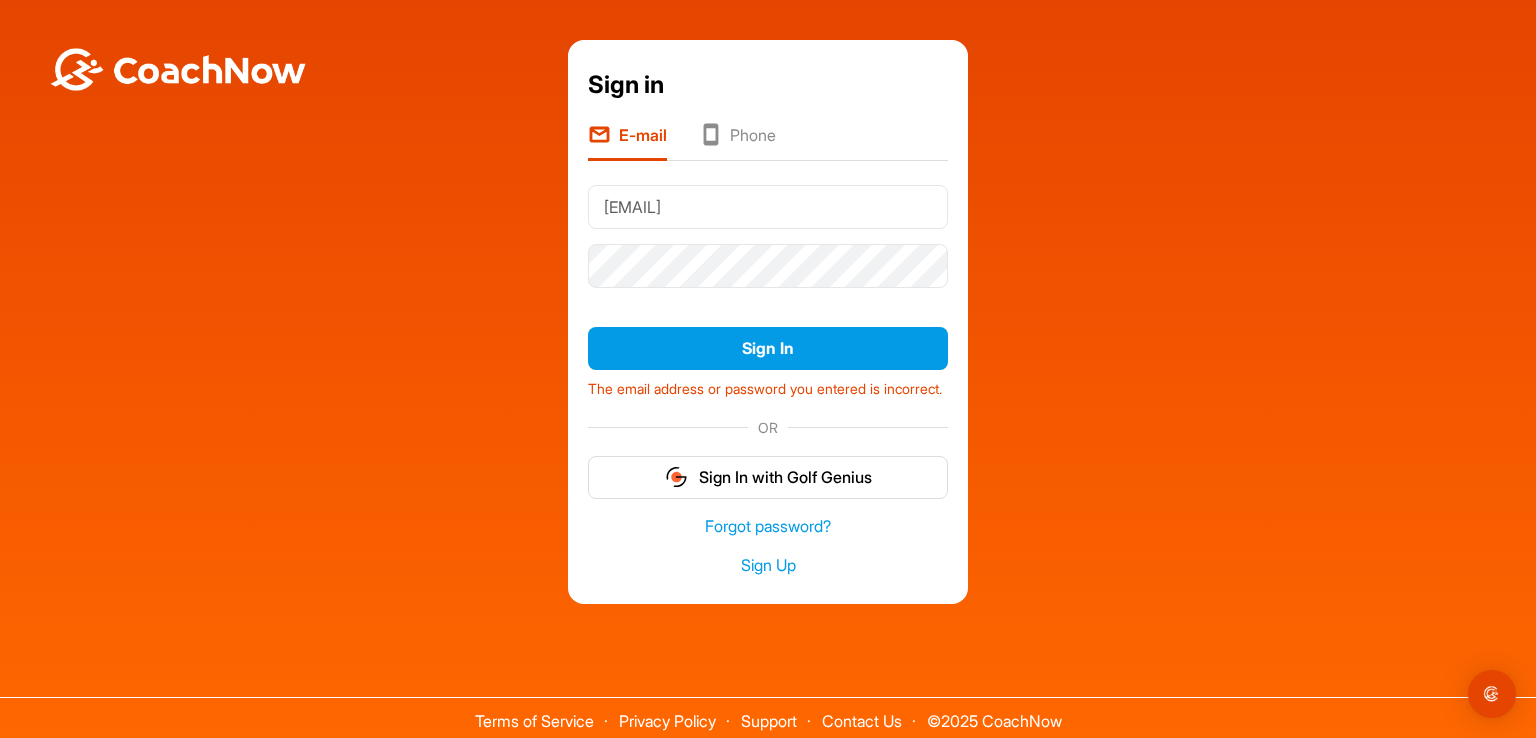 click on "Sign in   E-mail   Phone PABLOSANCHEZ@TRIANGULAR.COM.AR Sign In The email address or password you entered is incorrect. OR Sign In with Golf Genius Forgot password? Sign Up" at bounding box center (768, 322) 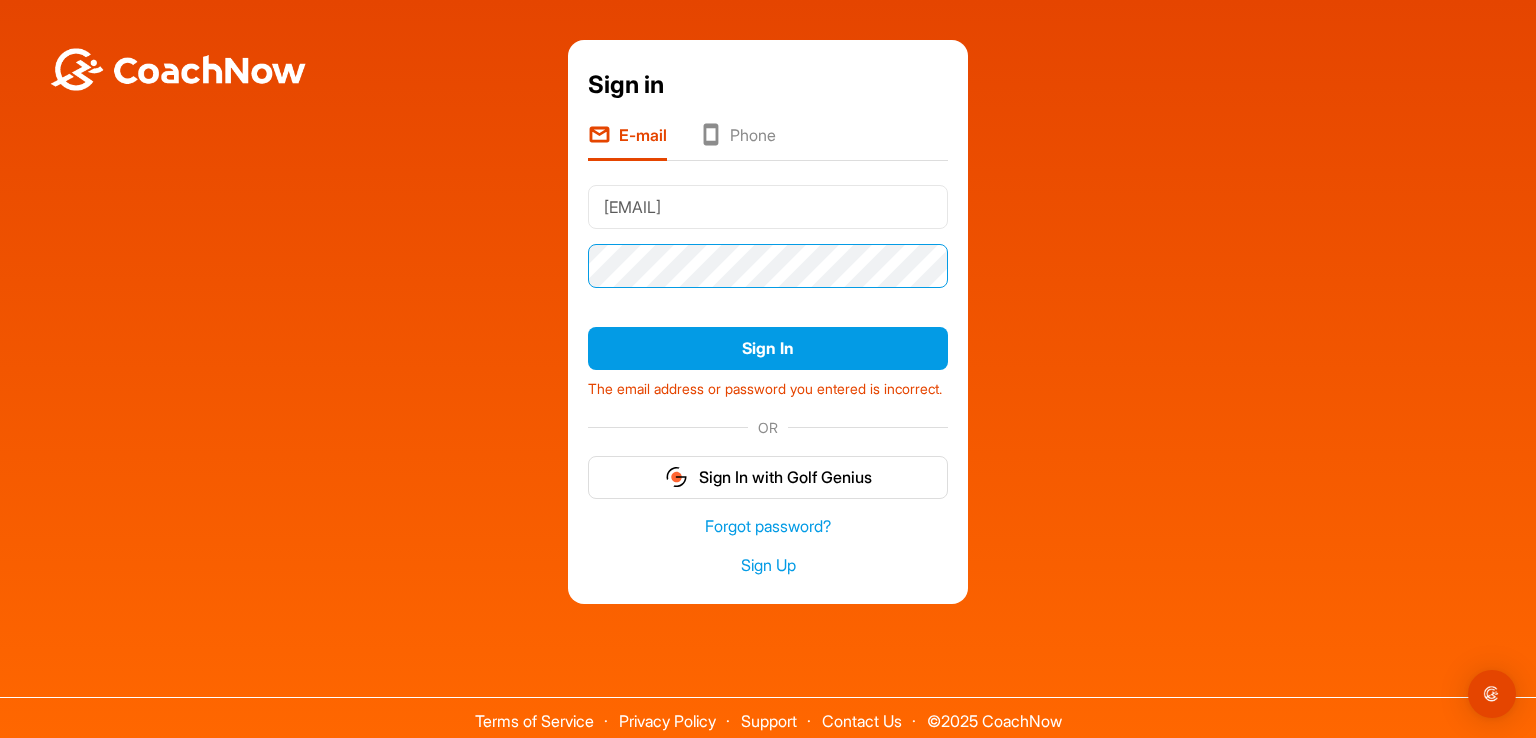 click on "Sign in   E-mail   Phone PABLOSANCHEZ@TRIANGULAR.COM.AR Sign In The email address or password you entered is incorrect. OR Sign In with Golf Genius Forgot password? Sign Up" at bounding box center [768, 322] 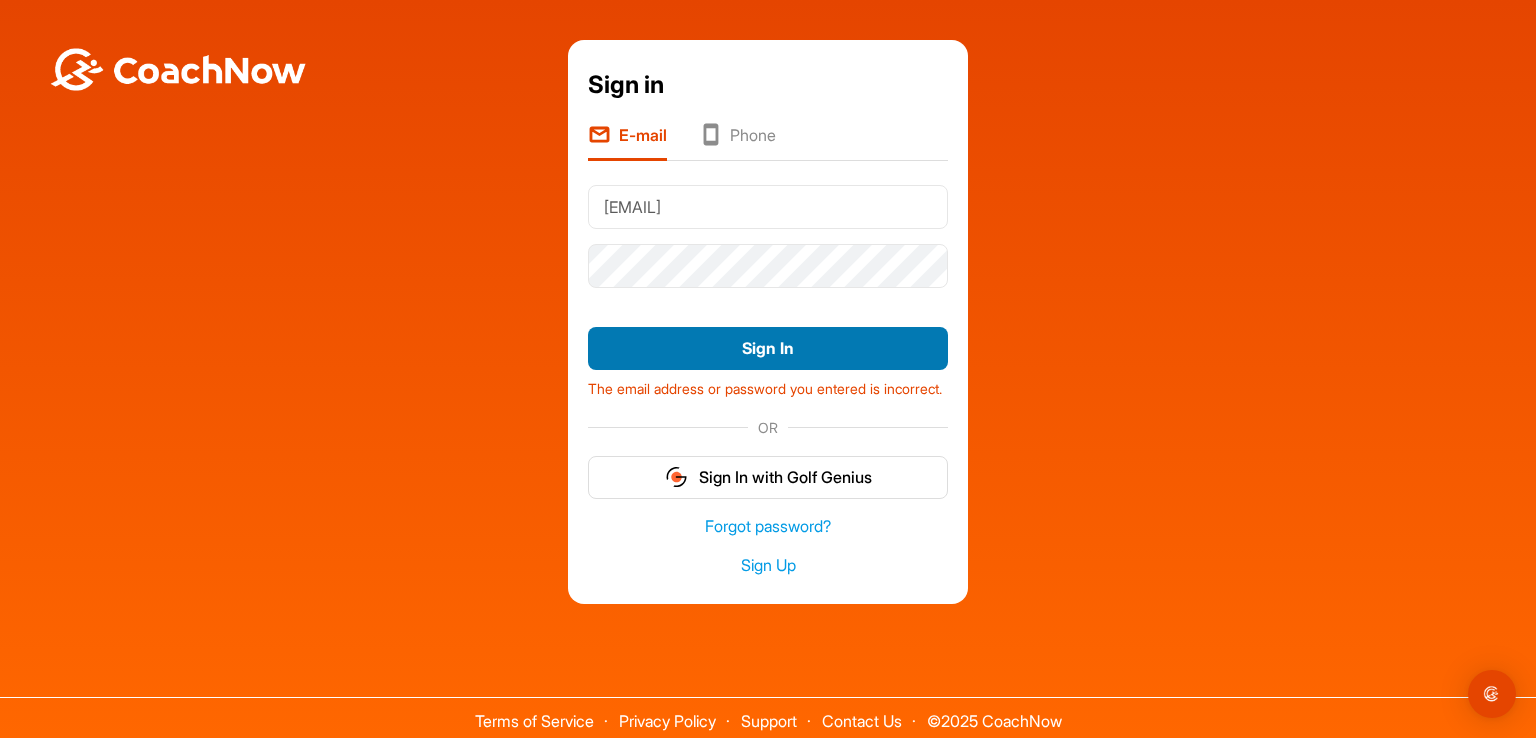 click on "Sign In" at bounding box center (768, 348) 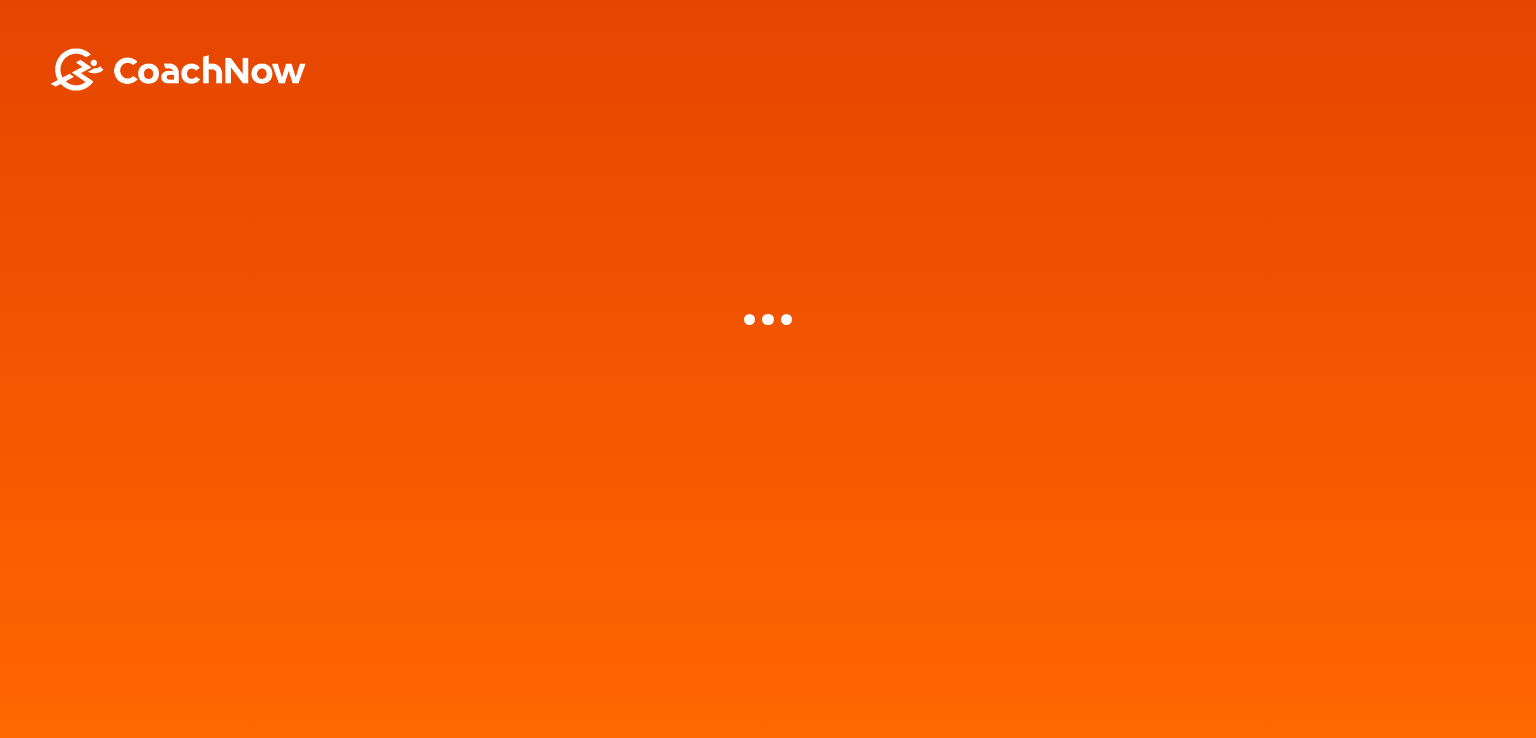 scroll, scrollTop: 0, scrollLeft: 0, axis: both 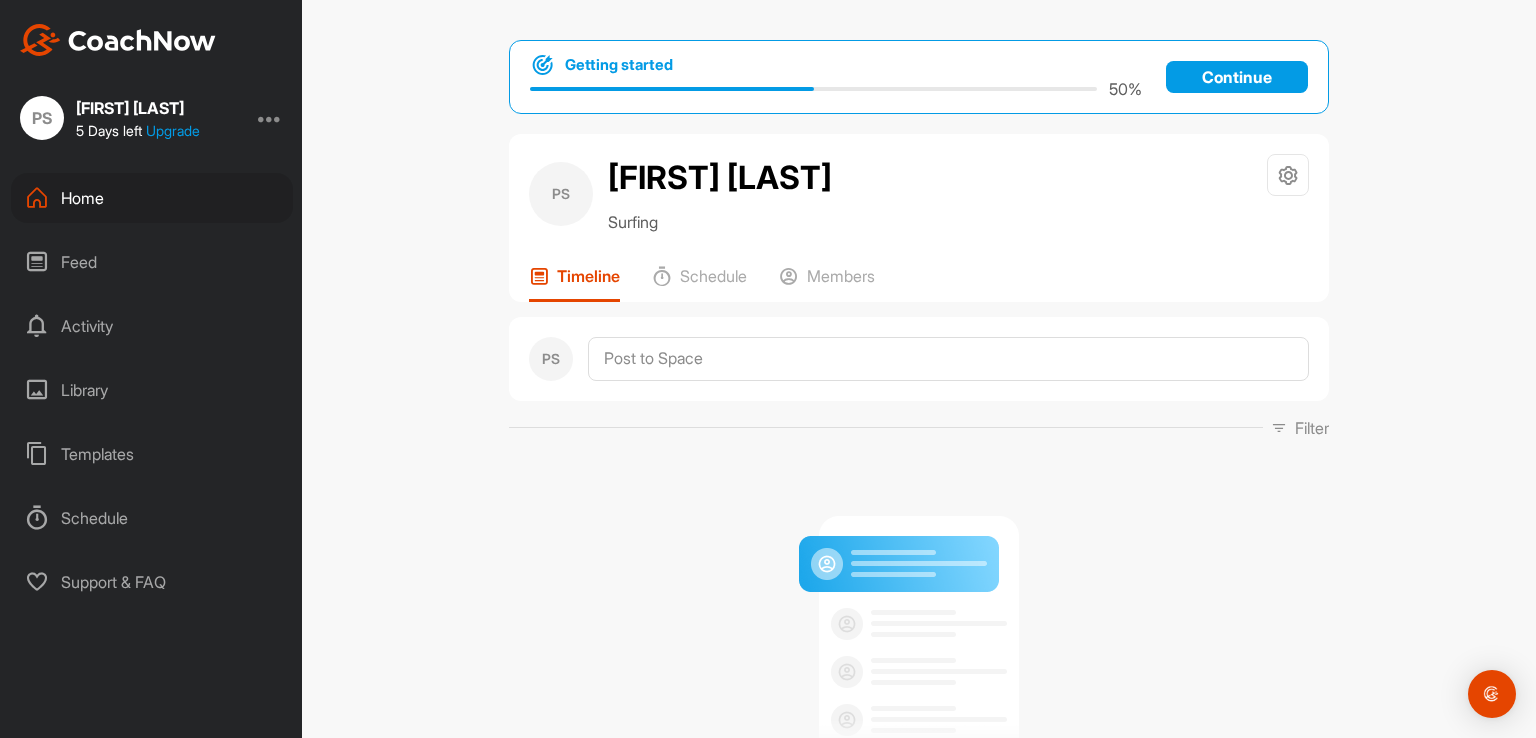 click on "No Posts Yet All posts you and other members make will appear here." at bounding box center [919, 669] 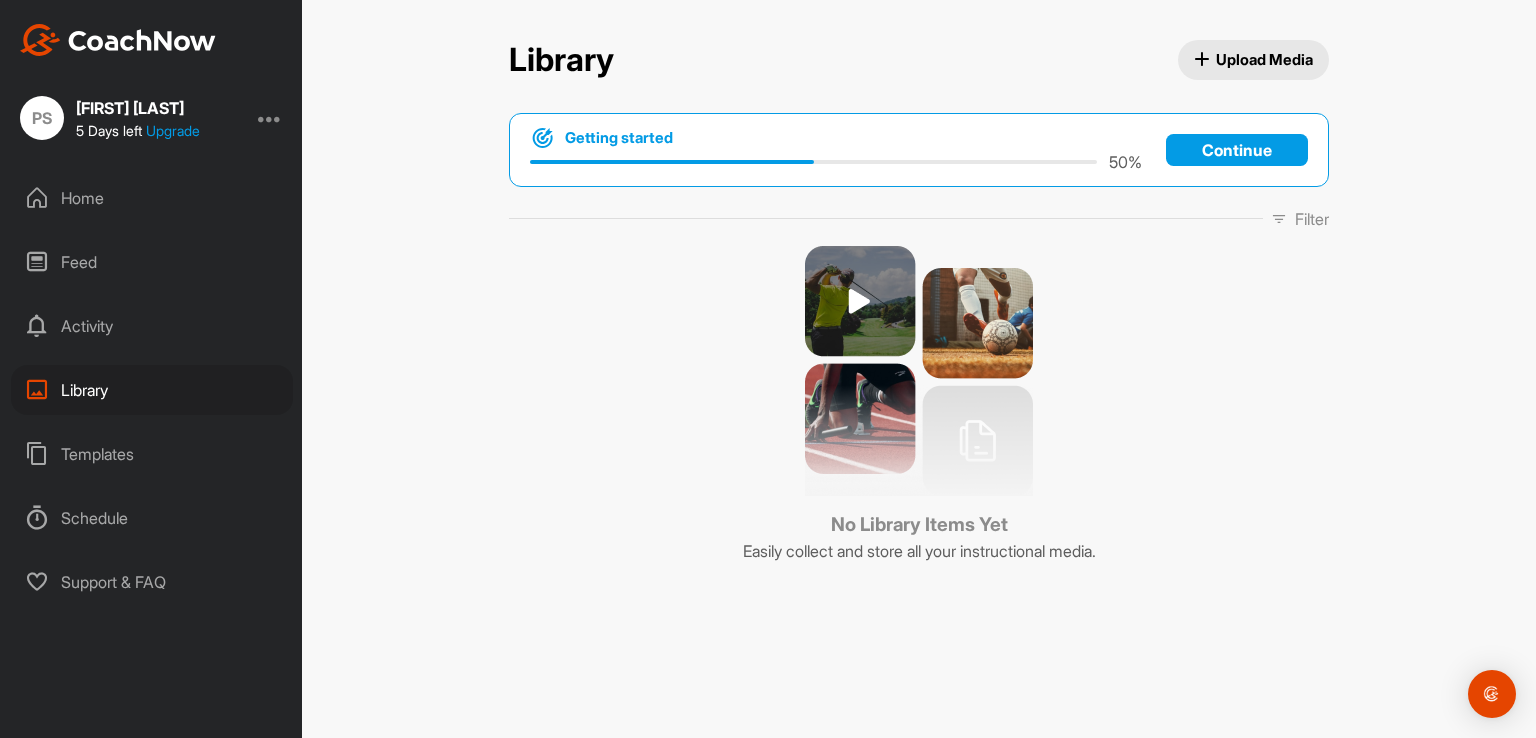 click on "Templates" at bounding box center (152, 454) 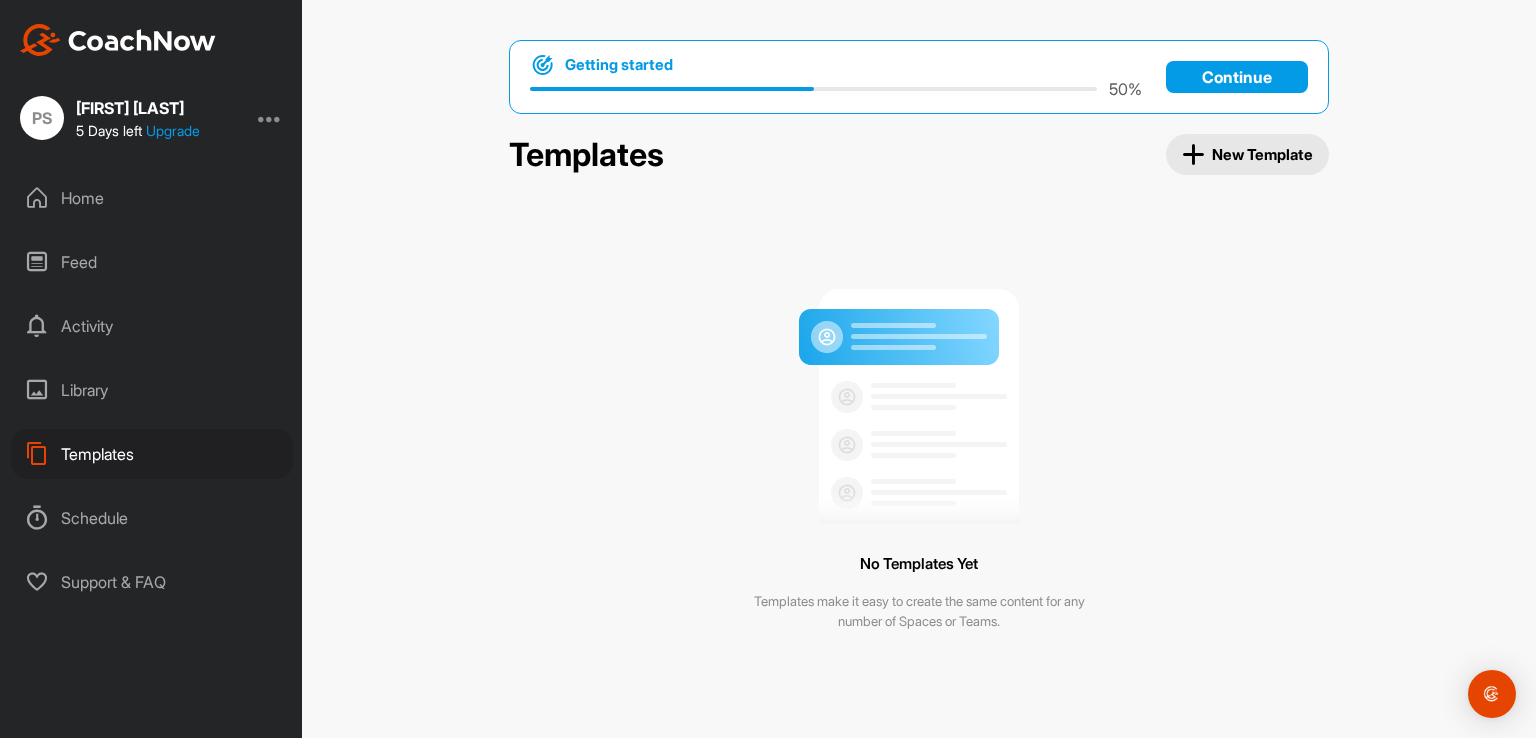 click on "Home" at bounding box center [152, 198] 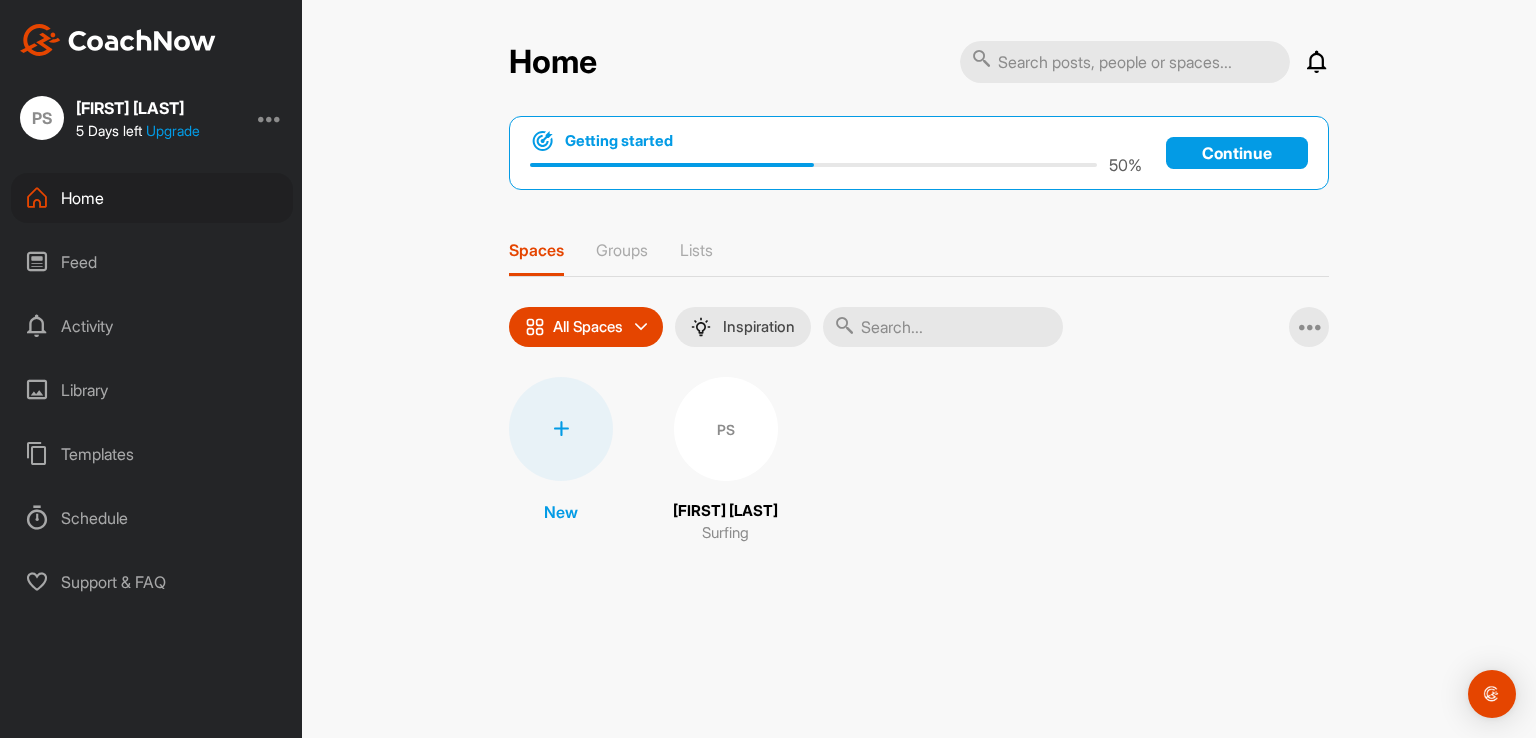 click on "PS" at bounding box center [726, 429] 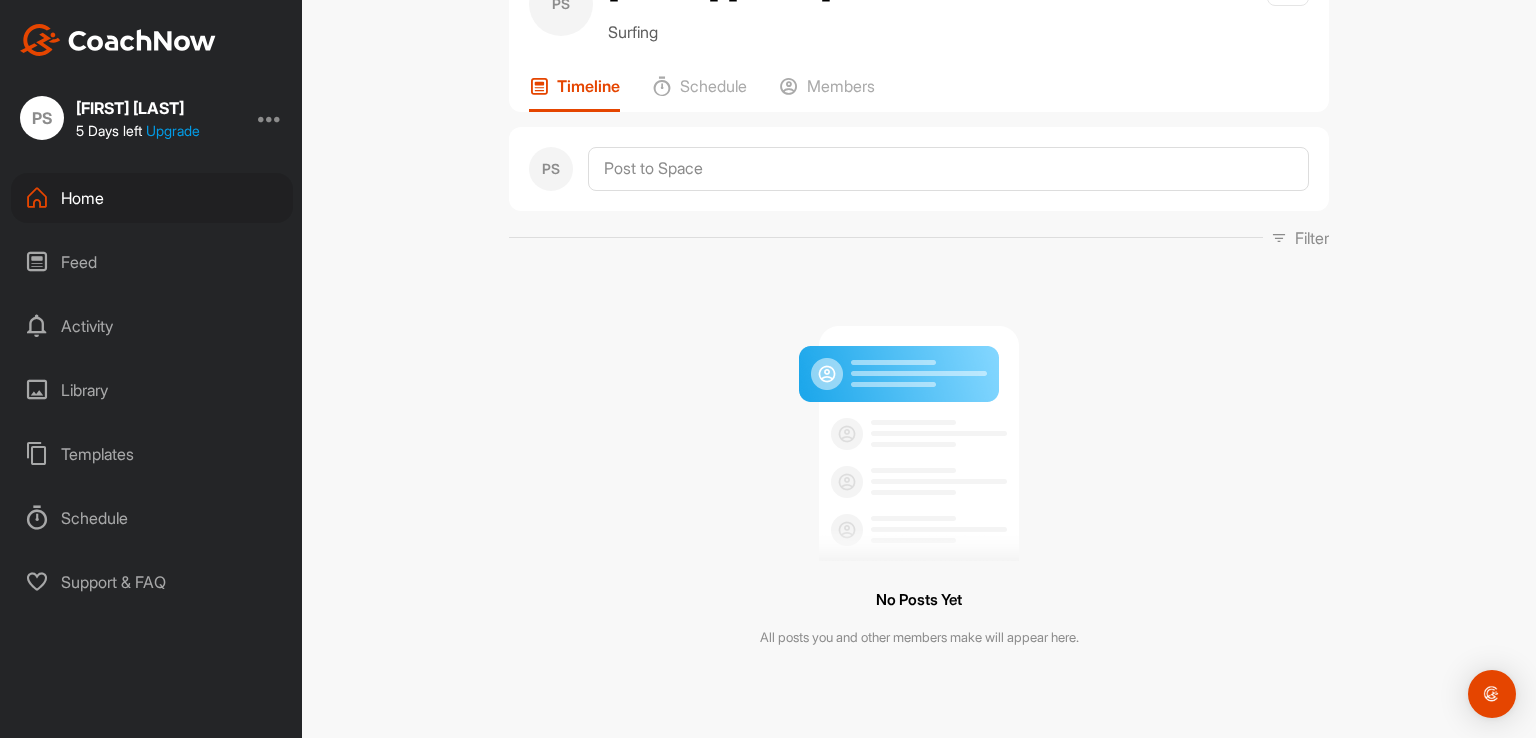 scroll, scrollTop: 0, scrollLeft: 0, axis: both 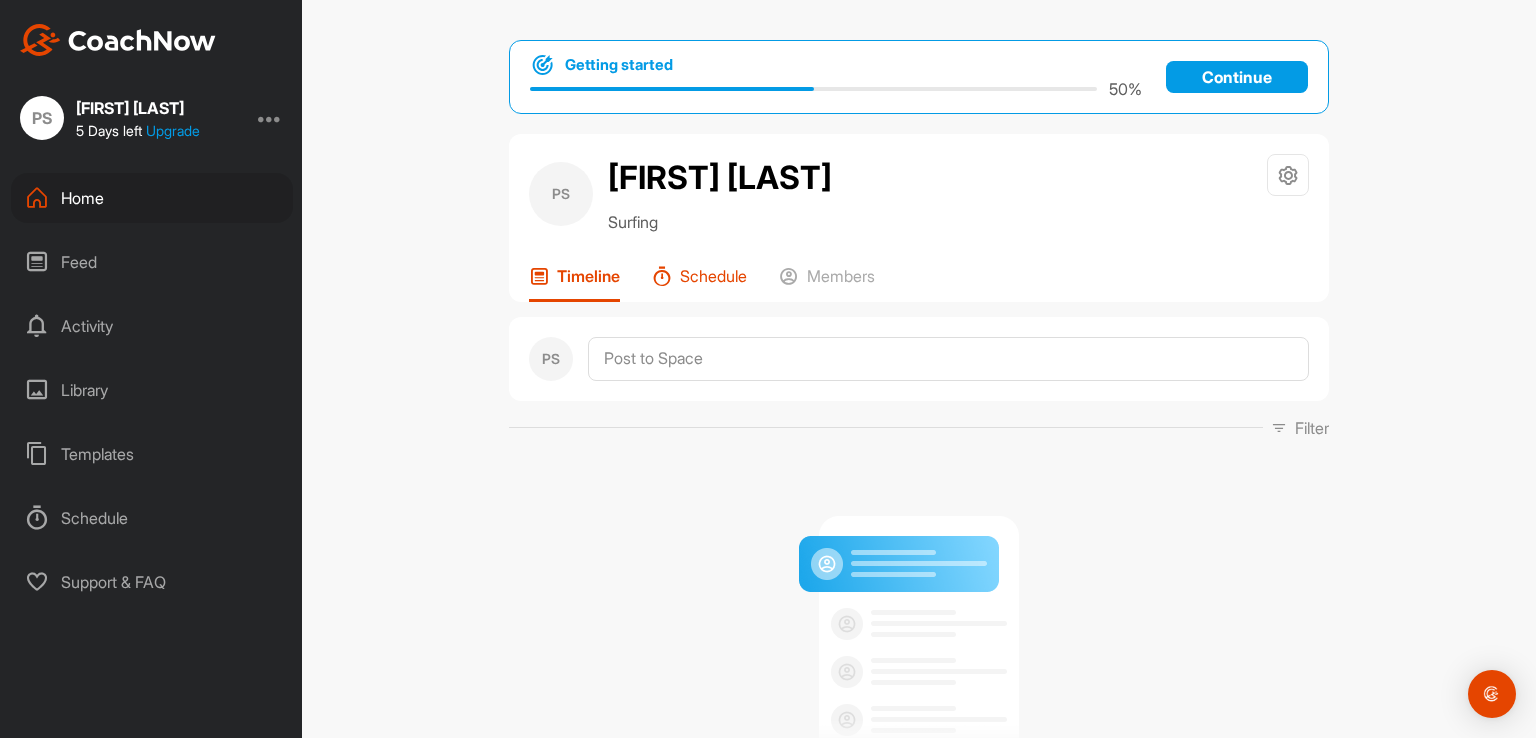 click on "Schedule" at bounding box center (713, 276) 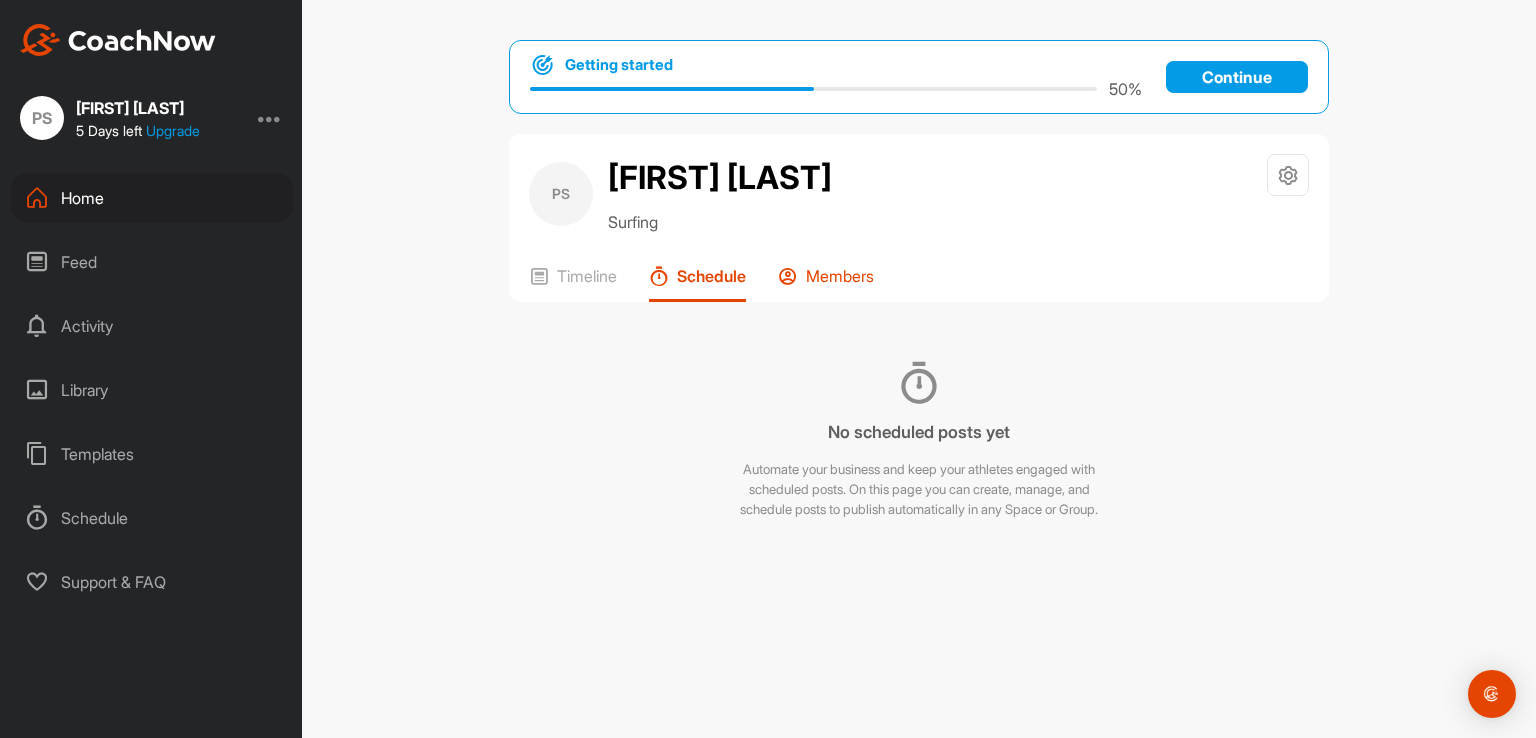 click on "Members" at bounding box center (840, 276) 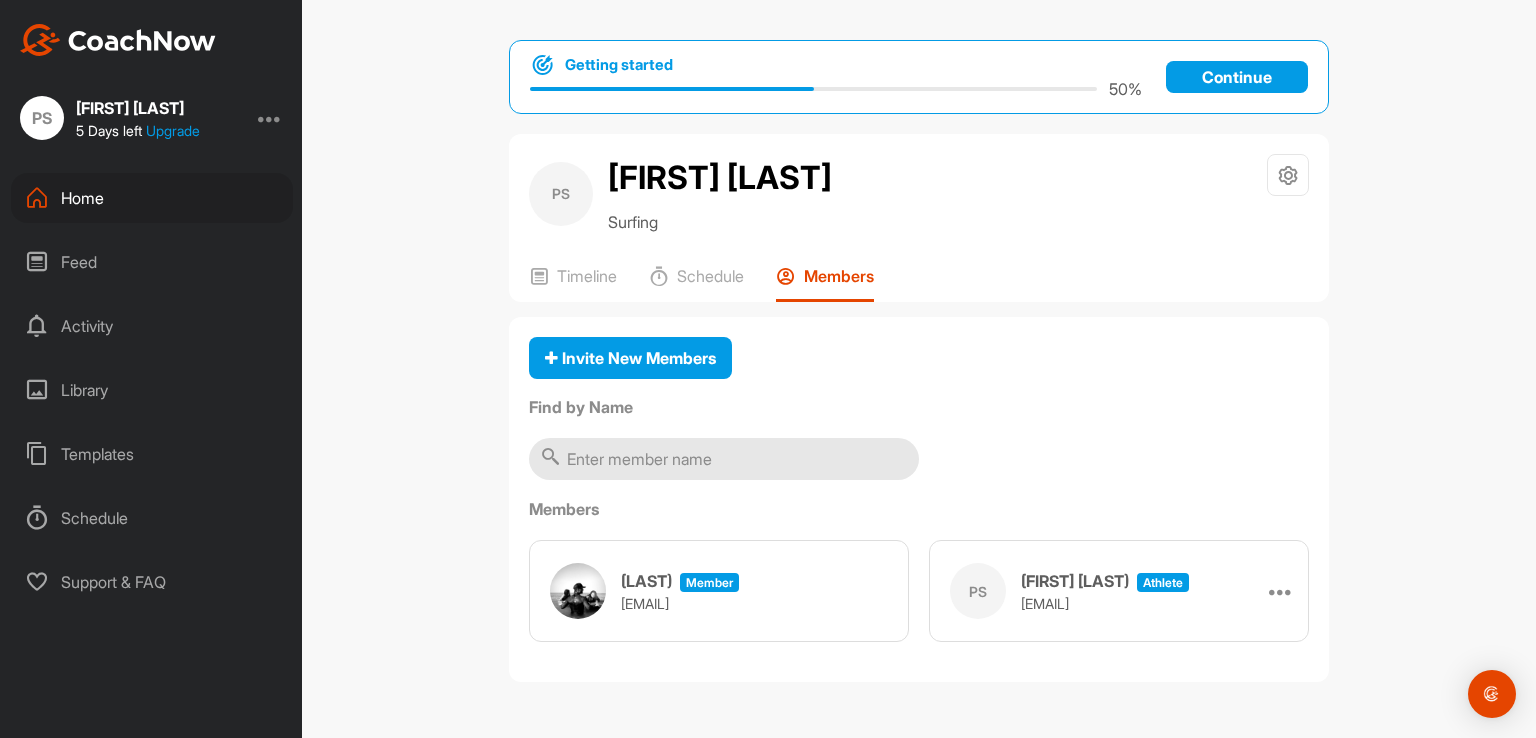 click at bounding box center [578, 591] 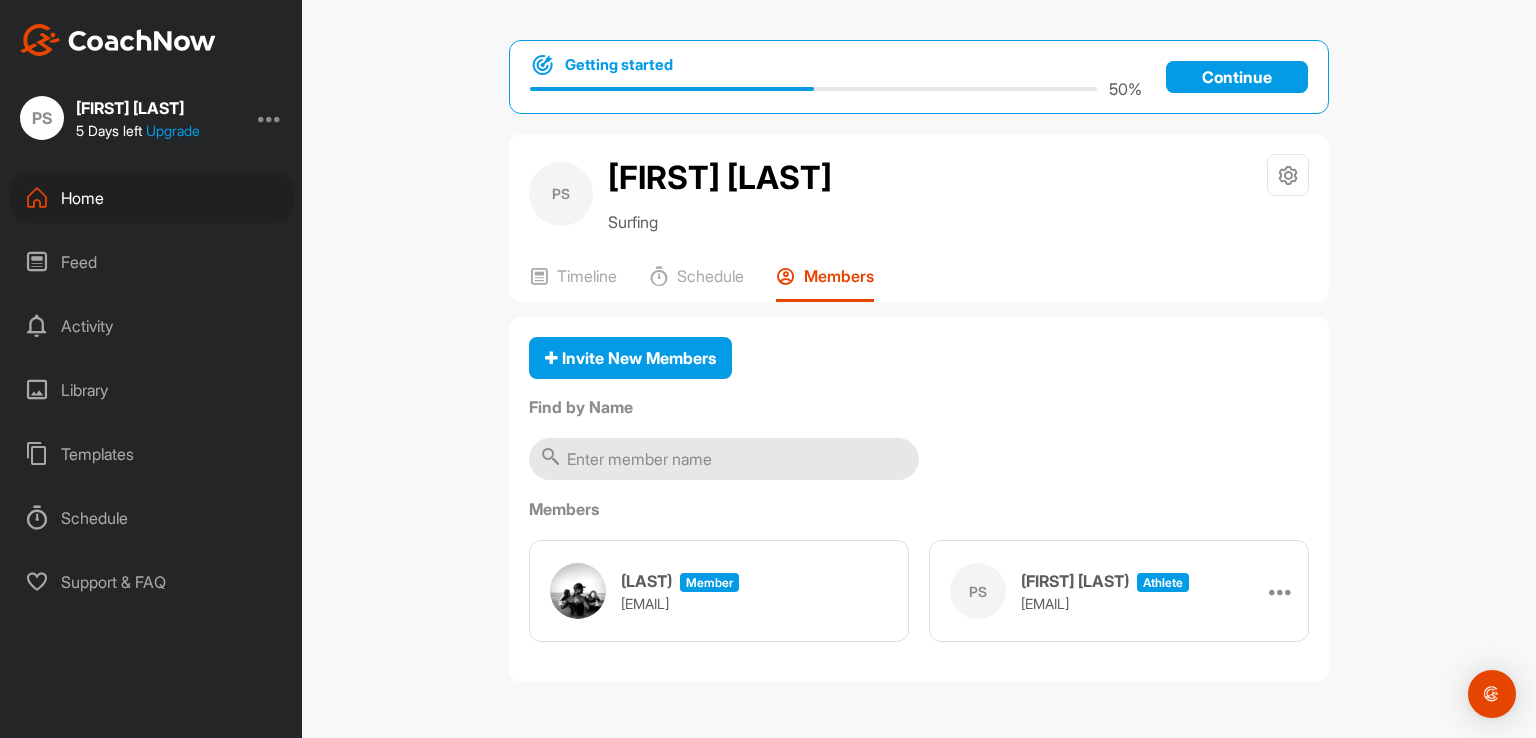 click on "Getting started 50 % Continue PS Pablo Sanchez Surfing Space Settings Your Notifications Leave Space Timeline Schedule Members   Invite New Members Find by Name Members RO BASSETTO Member   robassetto.surf@gmail.com PS Pablo Sanchez athlete   pablosanchez@triangular.com.ar Leave" at bounding box center (919, 369) 